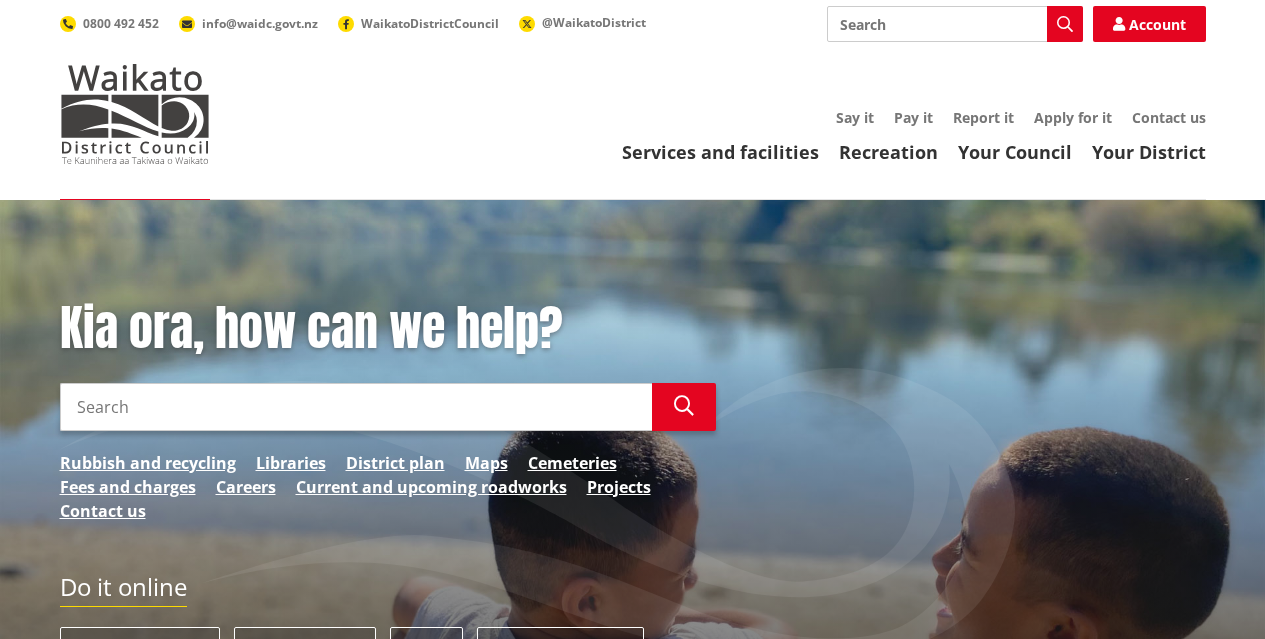 scroll, scrollTop: 0, scrollLeft: 0, axis: both 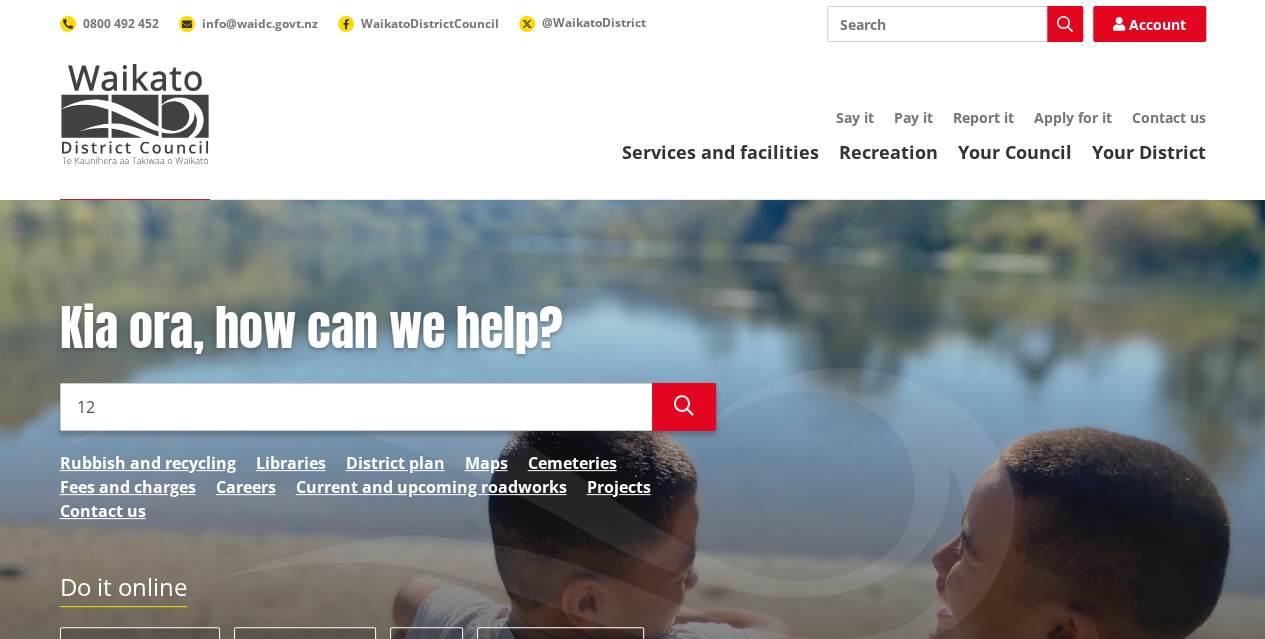 type on "1" 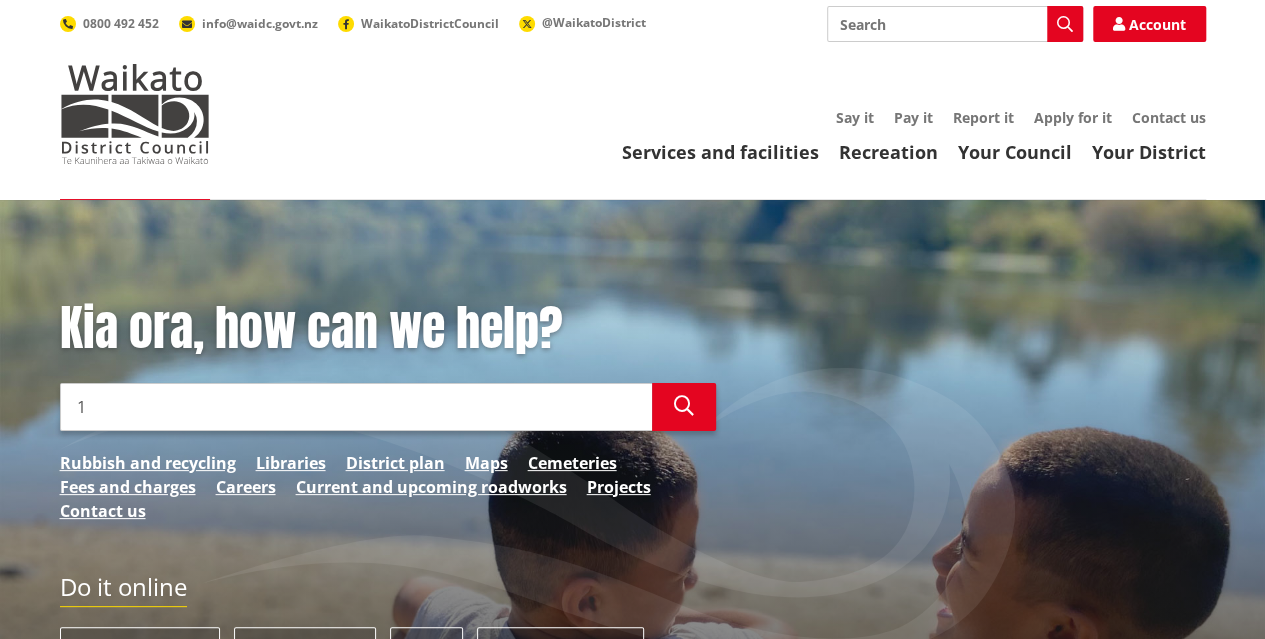 type 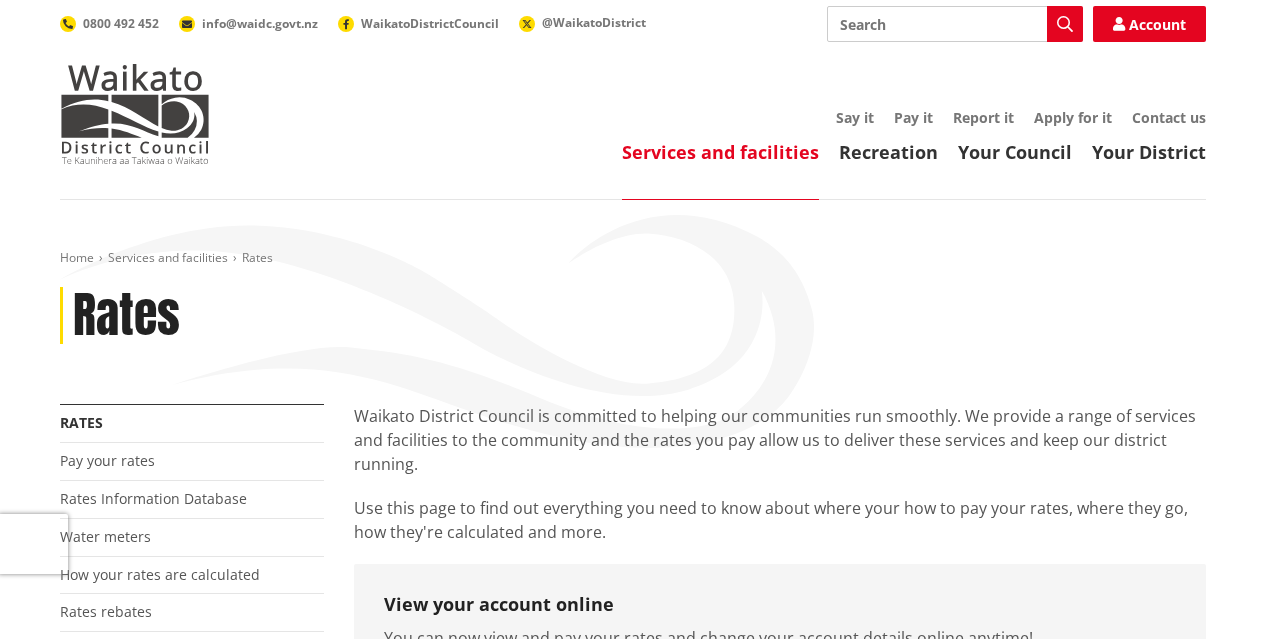 scroll, scrollTop: 0, scrollLeft: 0, axis: both 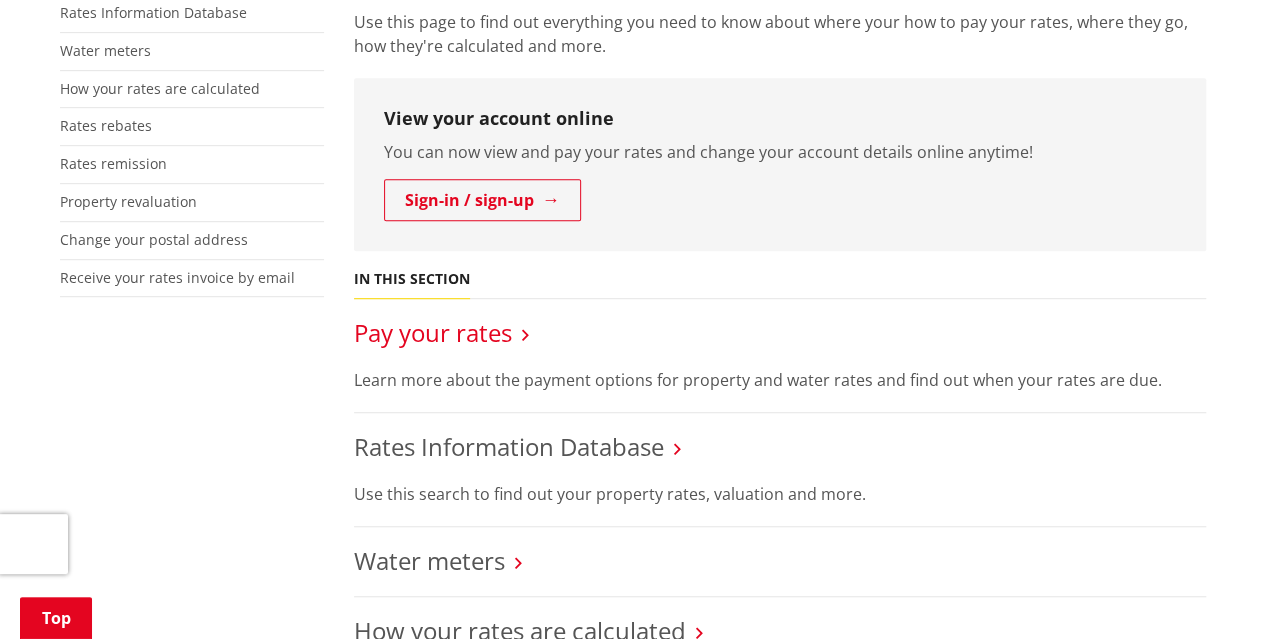 click on "Pay your rates" at bounding box center [433, 332] 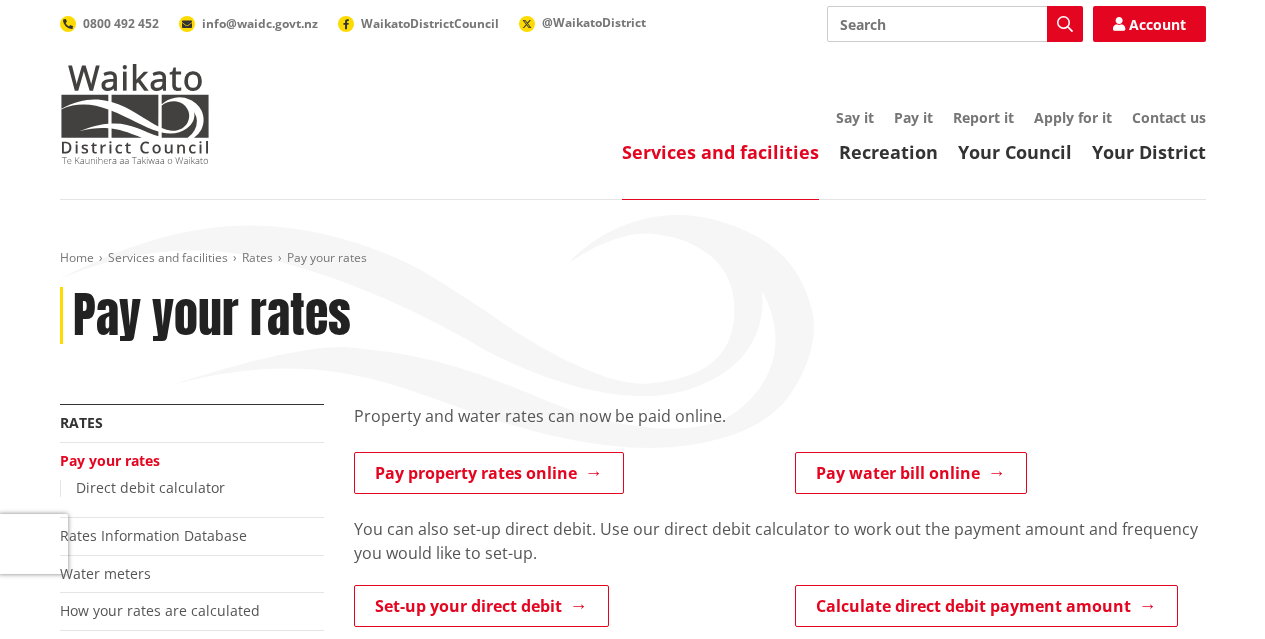 scroll, scrollTop: 0, scrollLeft: 0, axis: both 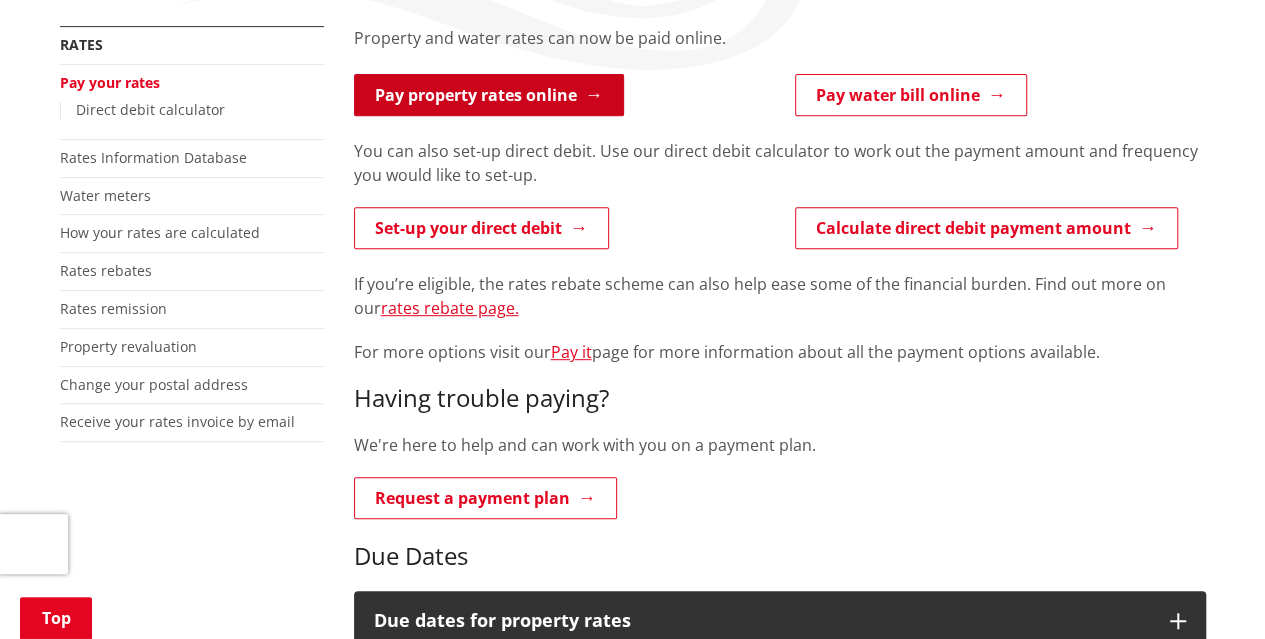click on "Pay property rates online" at bounding box center [489, 95] 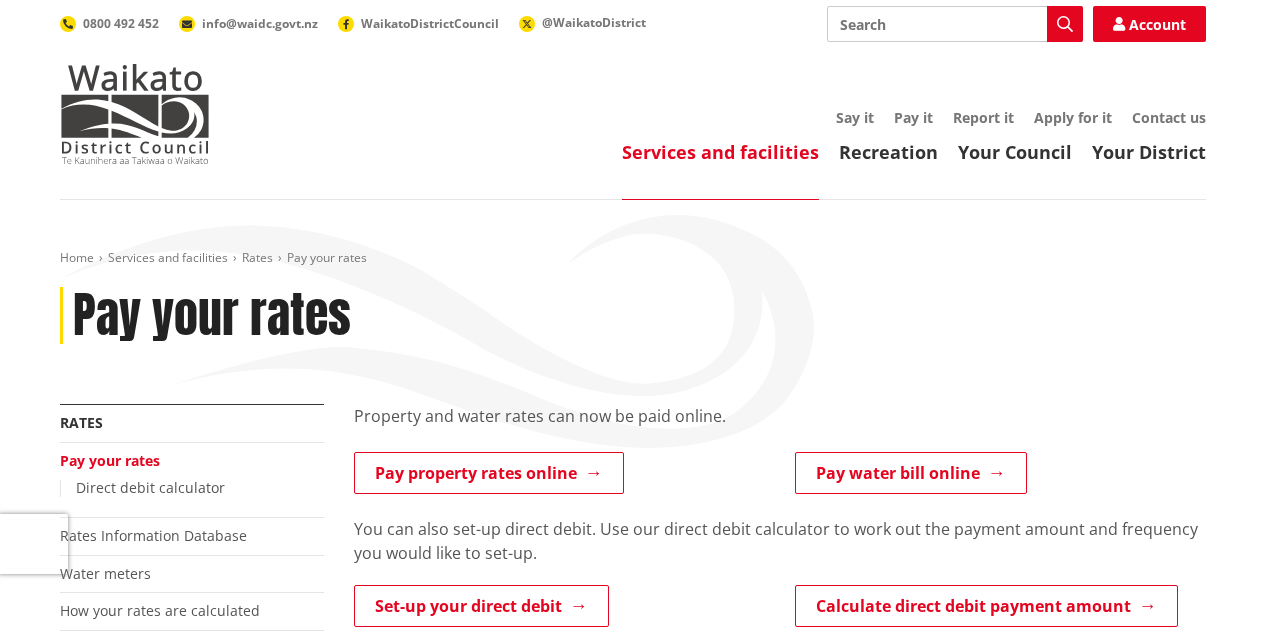 scroll, scrollTop: 378, scrollLeft: 0, axis: vertical 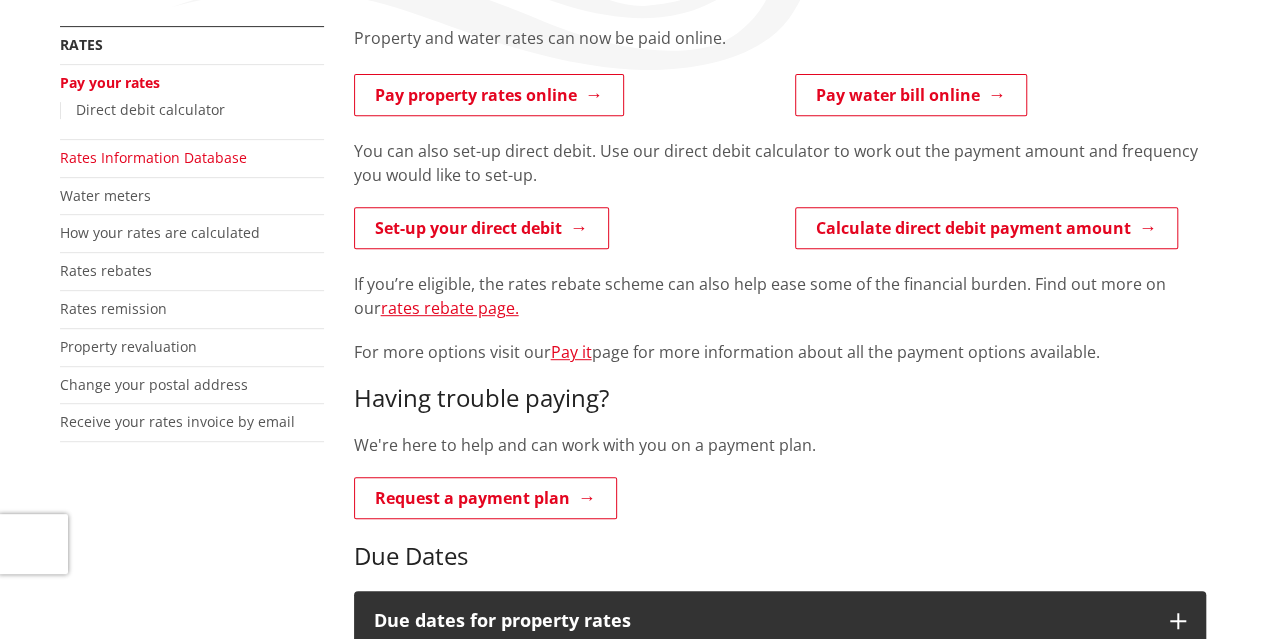 click on "Rates Information Database" at bounding box center [153, 157] 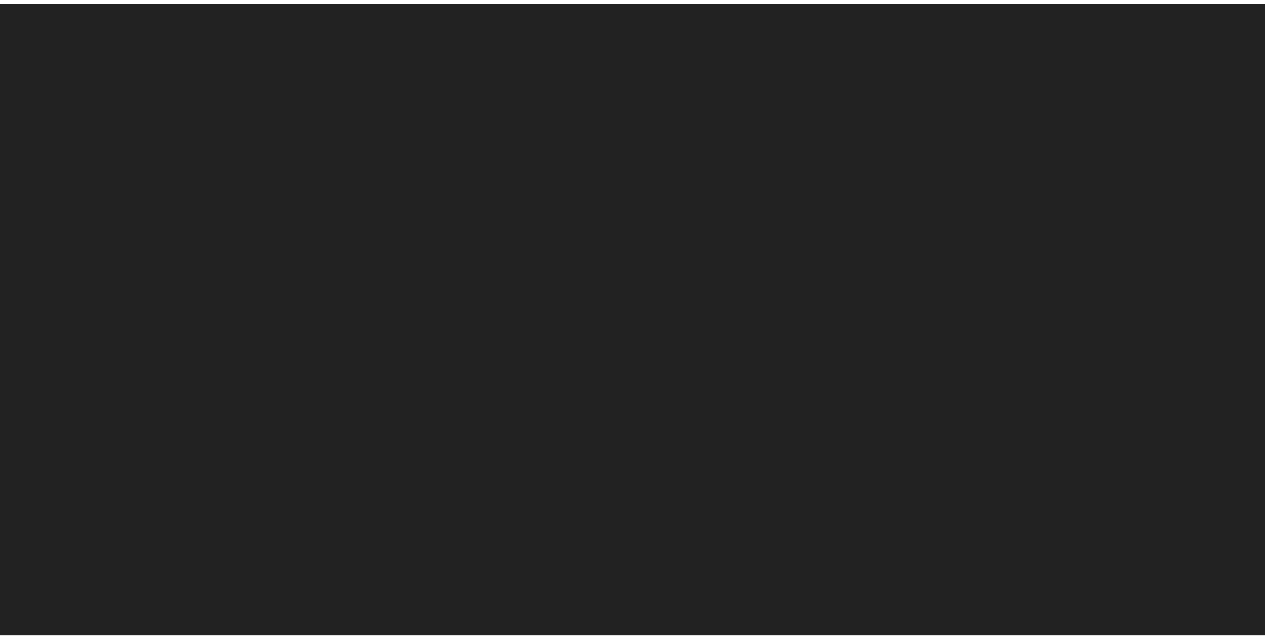 scroll, scrollTop: 0, scrollLeft: 0, axis: both 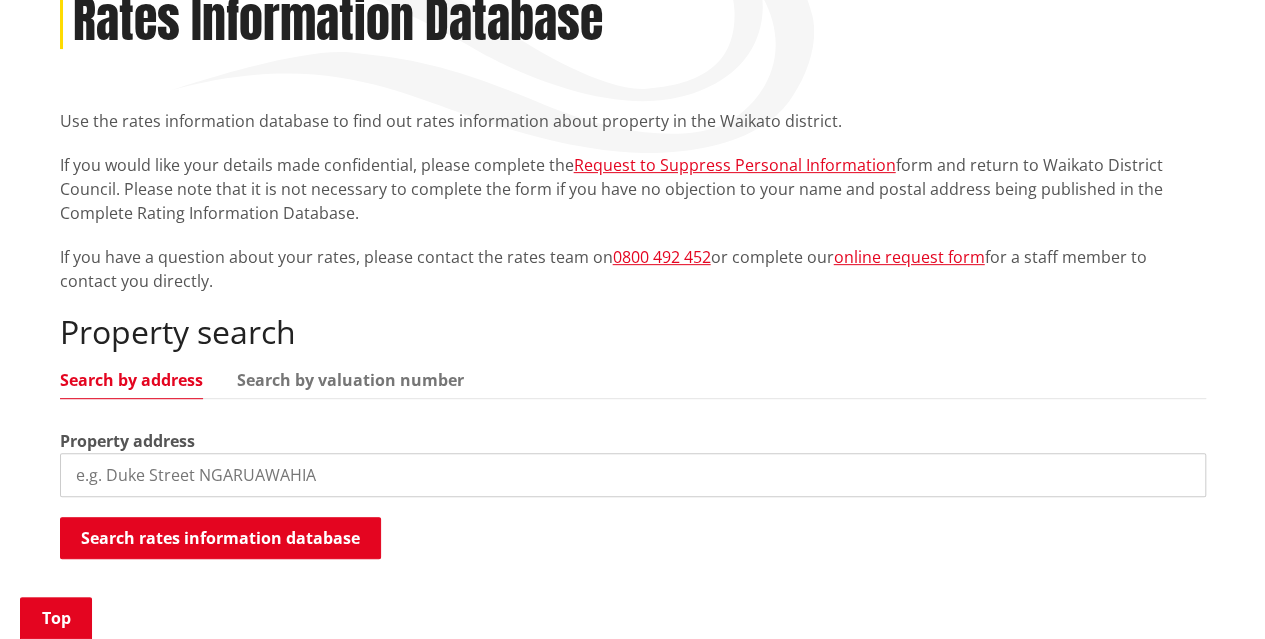 click at bounding box center [633, 475] 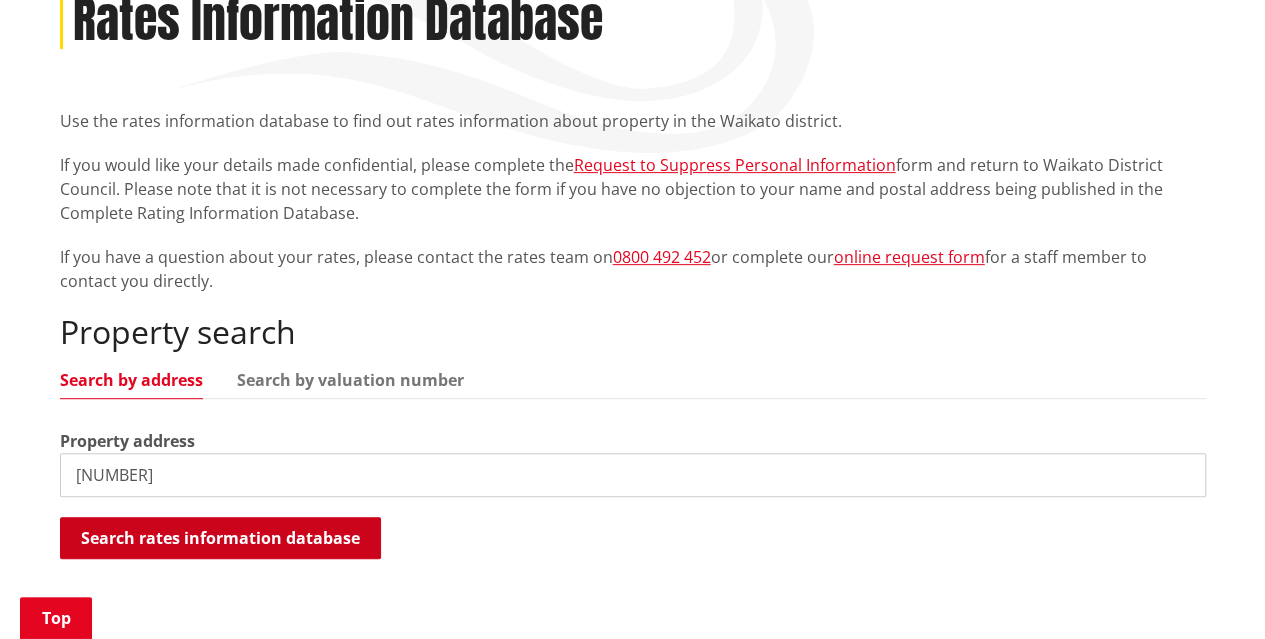 click on "Search rates information database" at bounding box center (220, 538) 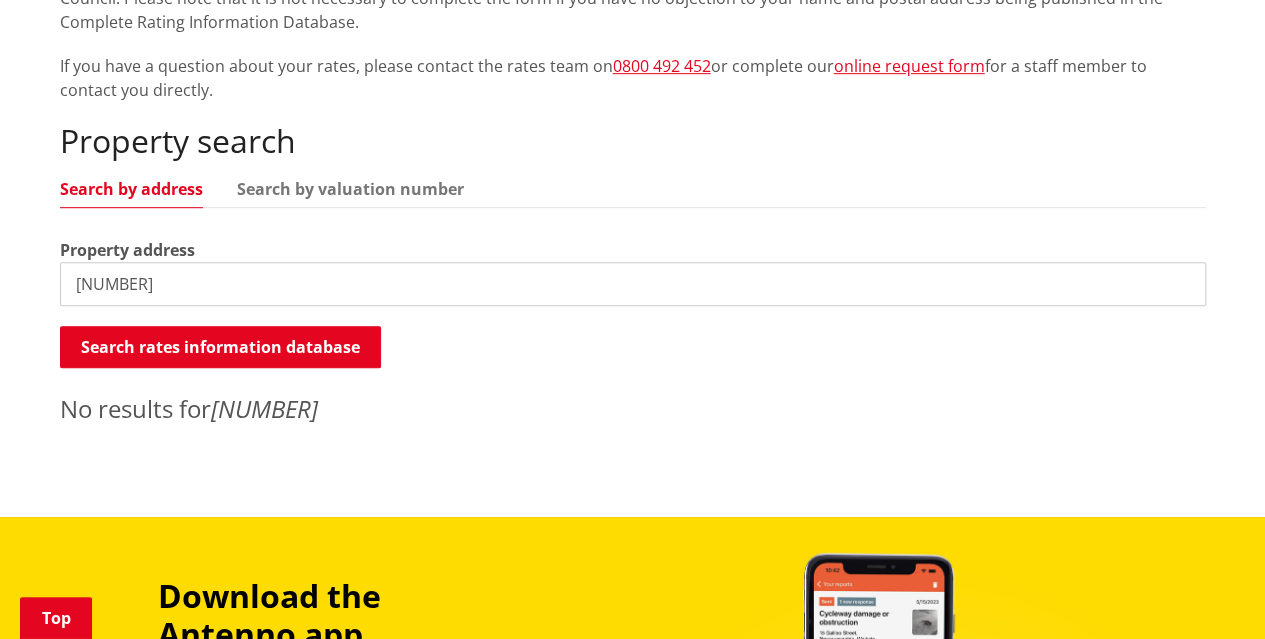 scroll, scrollTop: 423, scrollLeft: 0, axis: vertical 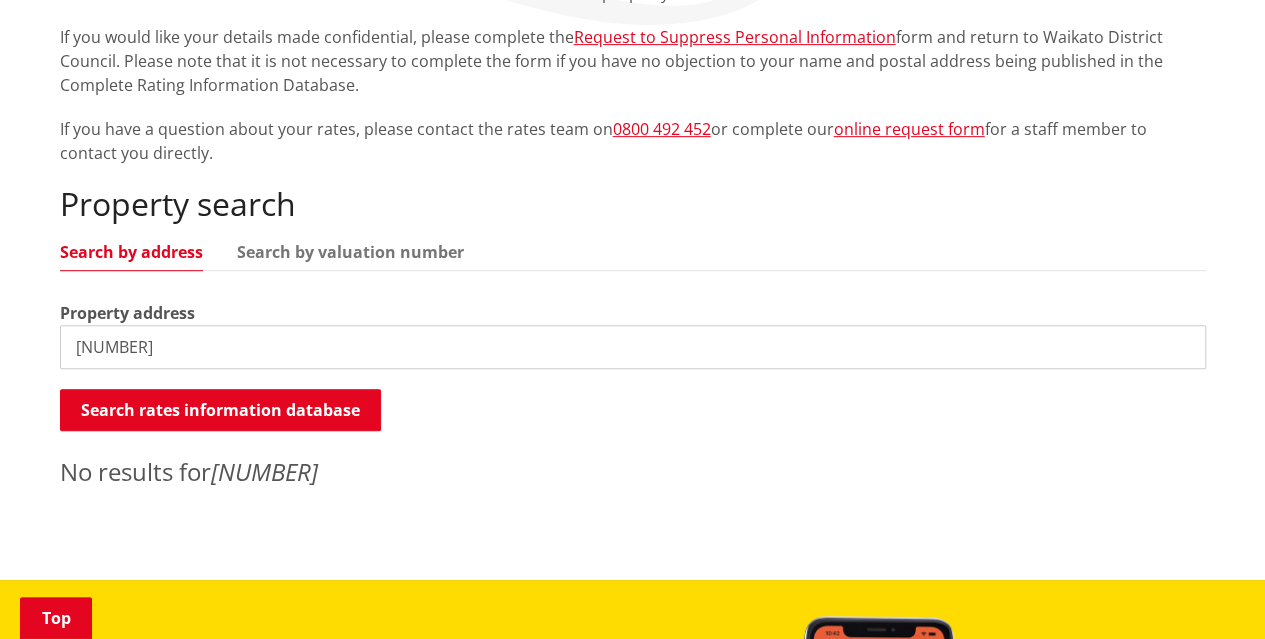 click on "[NUMBER]" at bounding box center [633, 347] 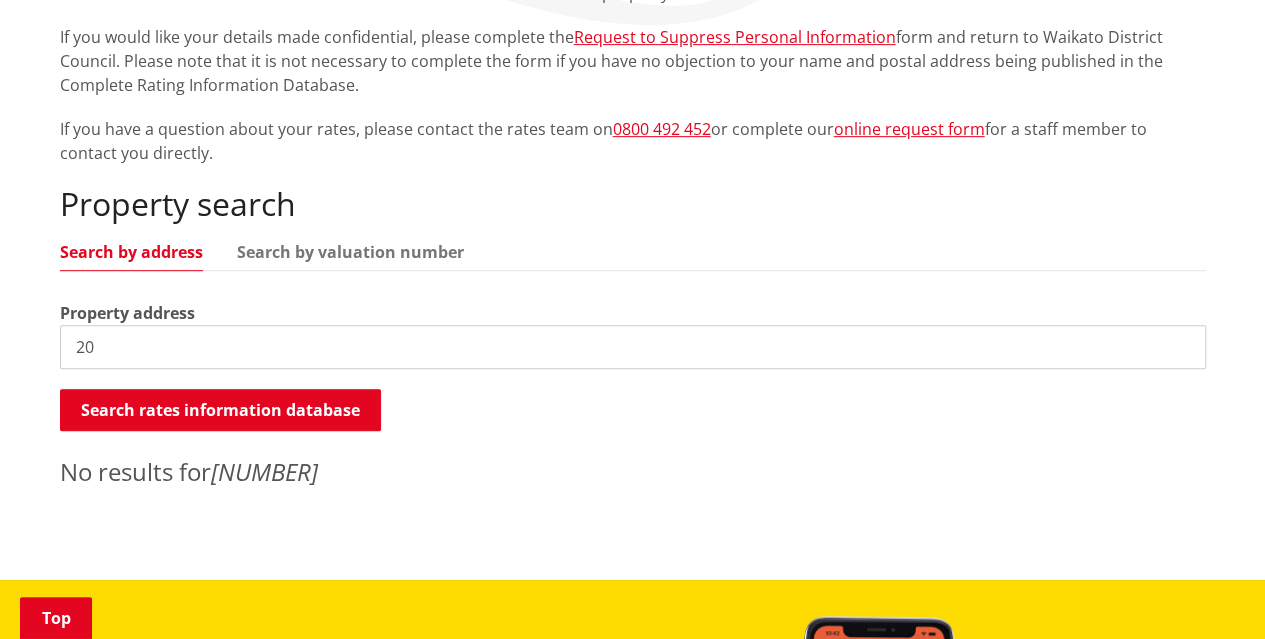 type on "2" 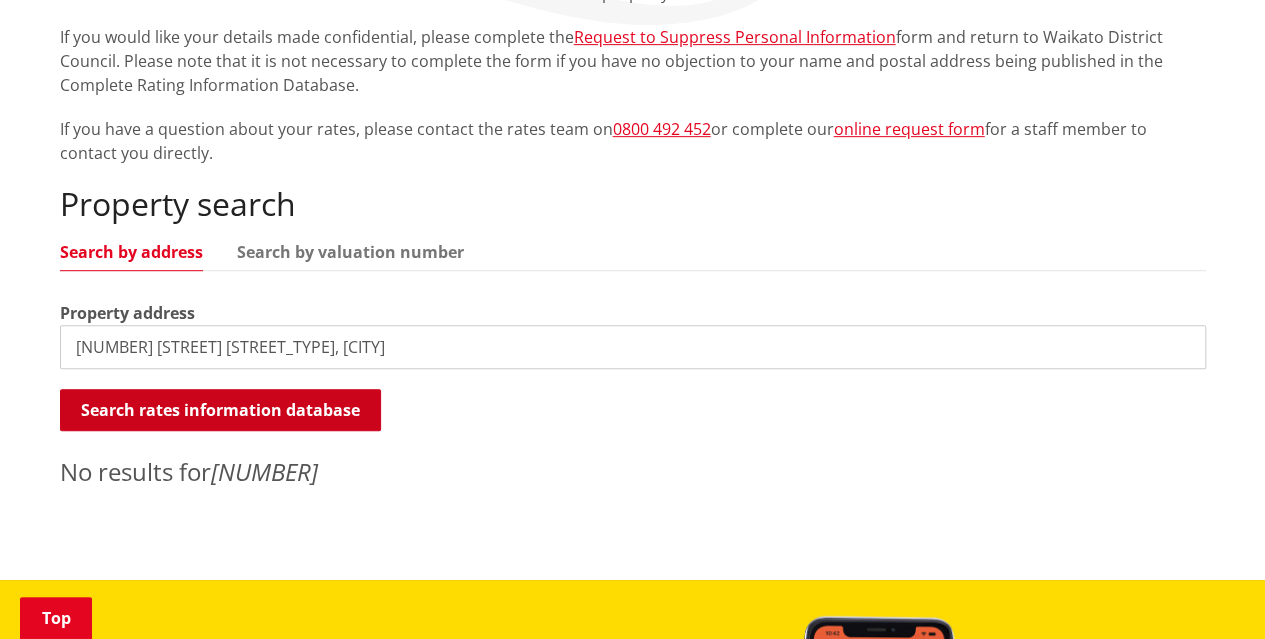 click on "Search rates information database" at bounding box center (220, 410) 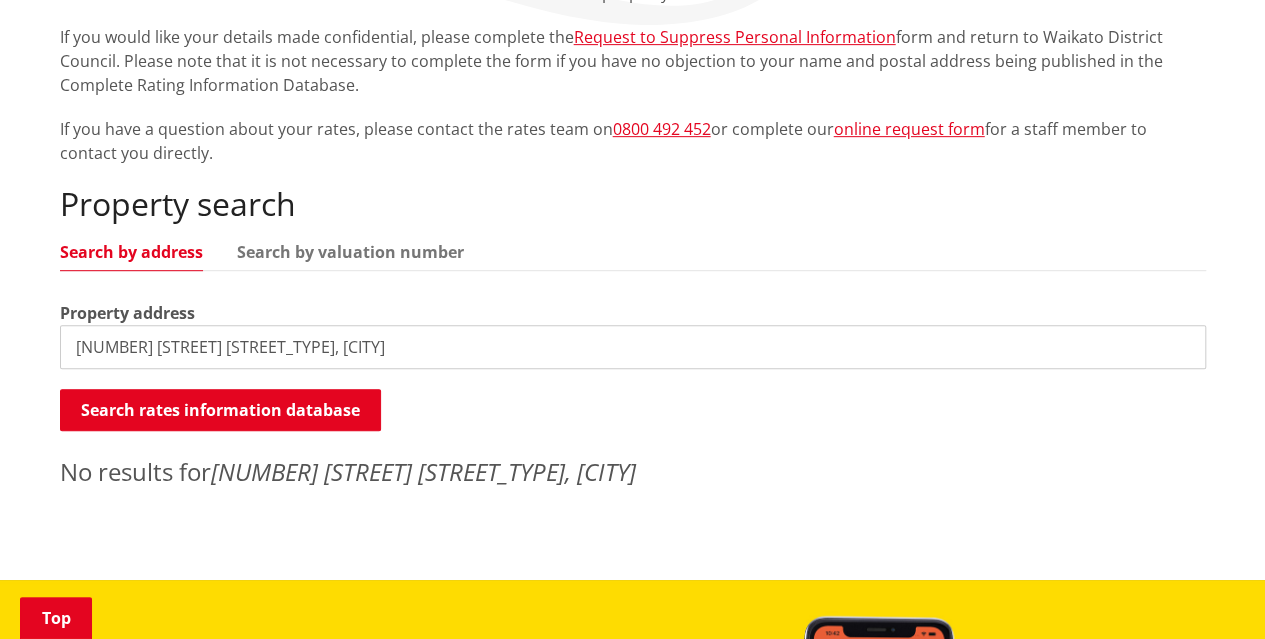 click on "[NUMBER] [STREET] [STREET_TYPE], [CITY]" at bounding box center (633, 347) 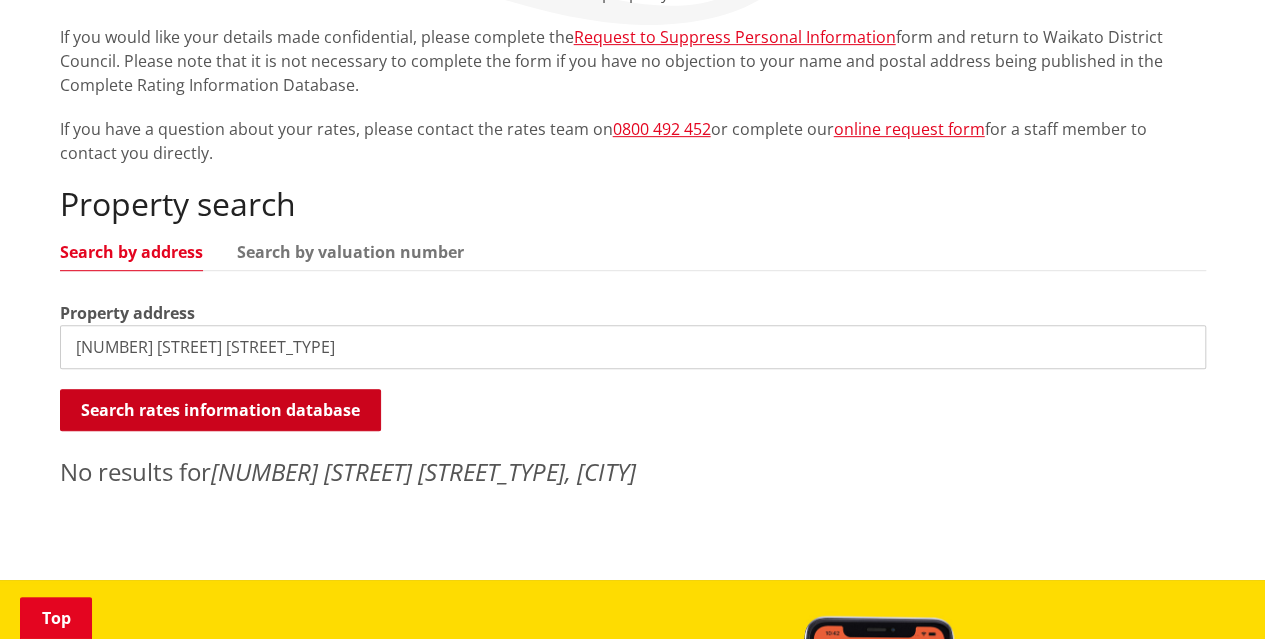 type on "[NUMBER] [STREET] [STREET_TYPE]" 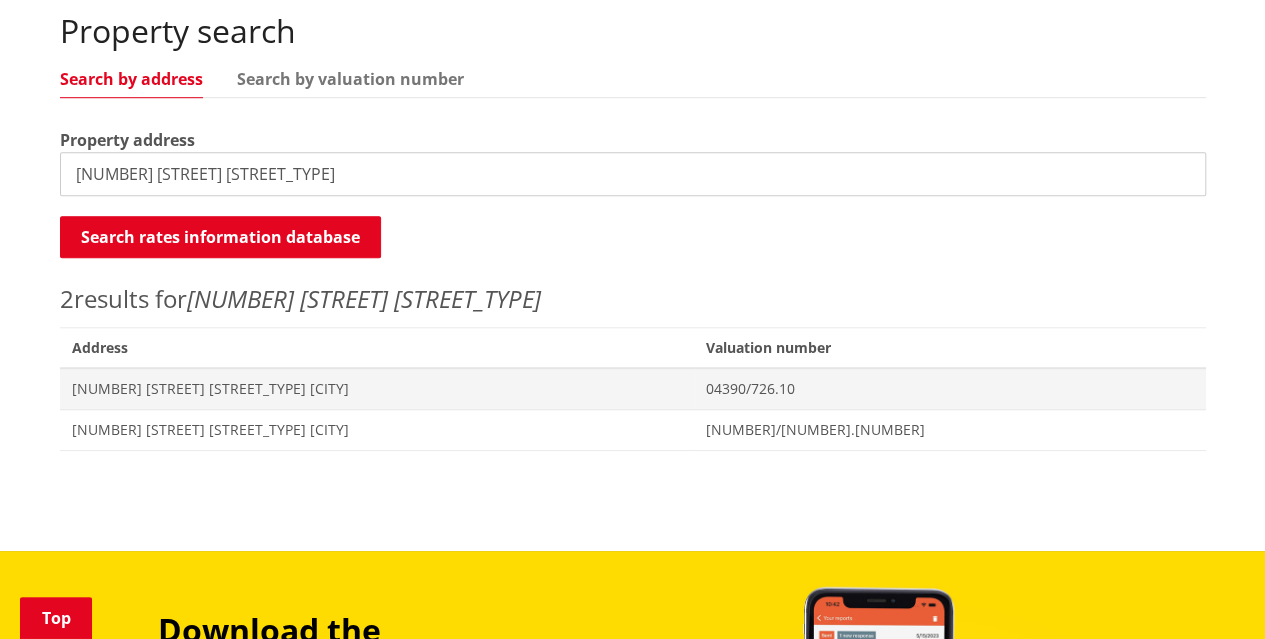 scroll, scrollTop: 621, scrollLeft: 0, axis: vertical 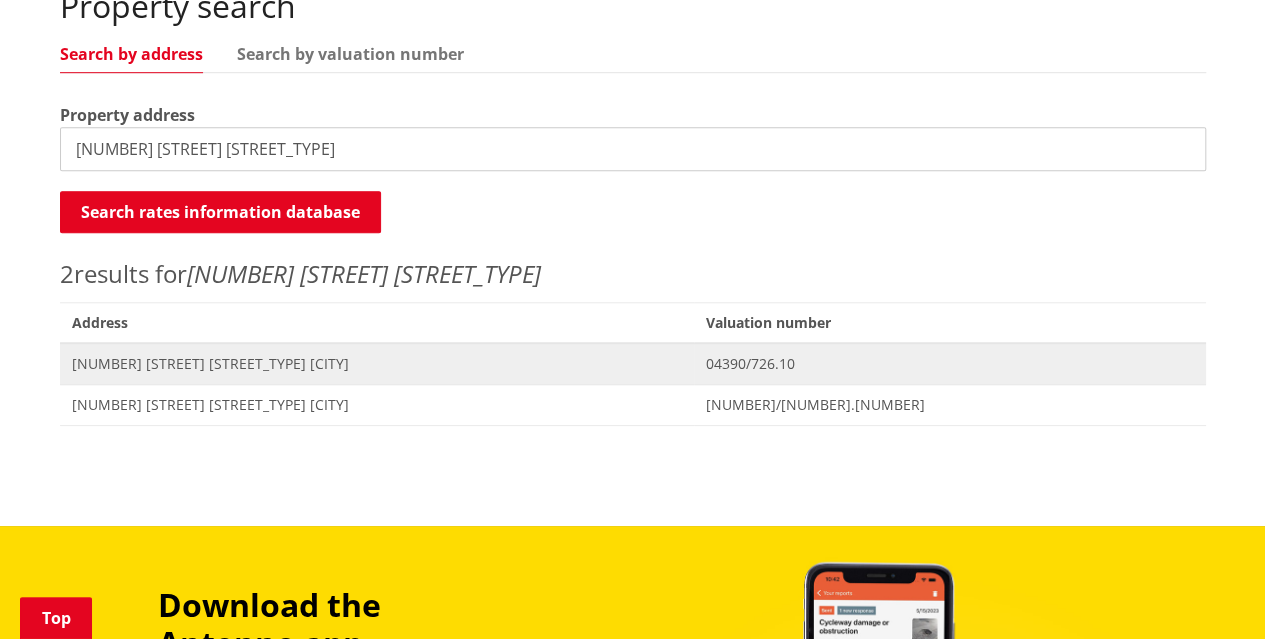 click on "[NUMBER] [STREET] [STREET_TYPE] [CITY]" at bounding box center (377, 364) 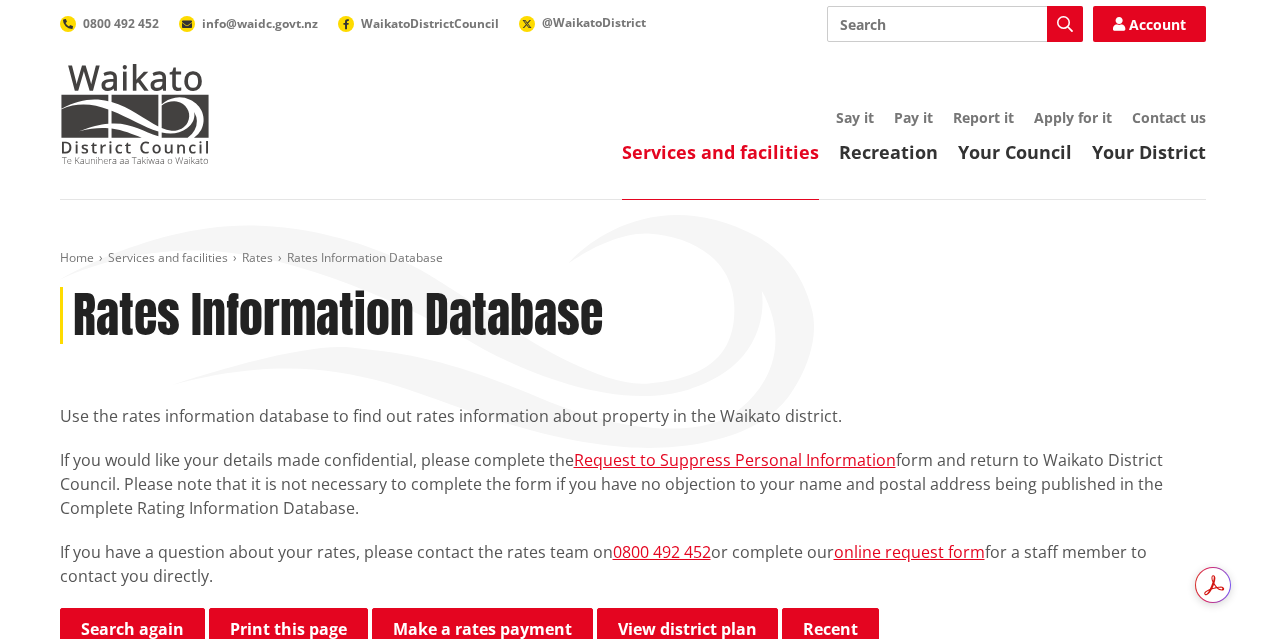 scroll, scrollTop: 0, scrollLeft: 0, axis: both 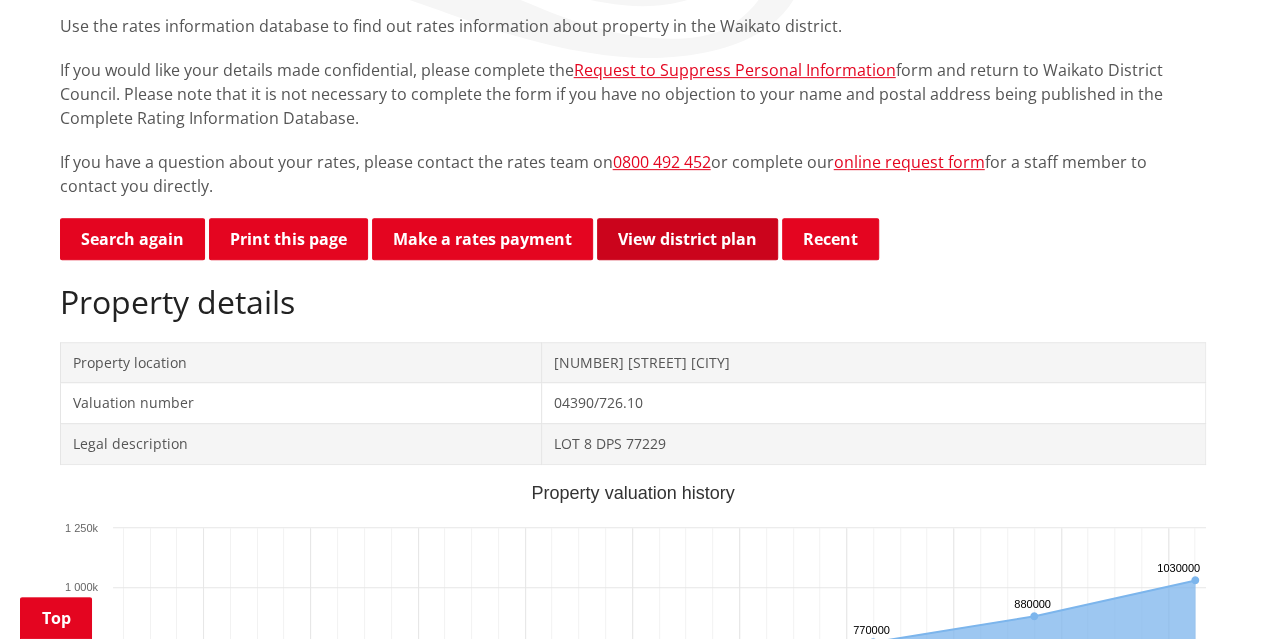 click on "View district plan" at bounding box center [687, 239] 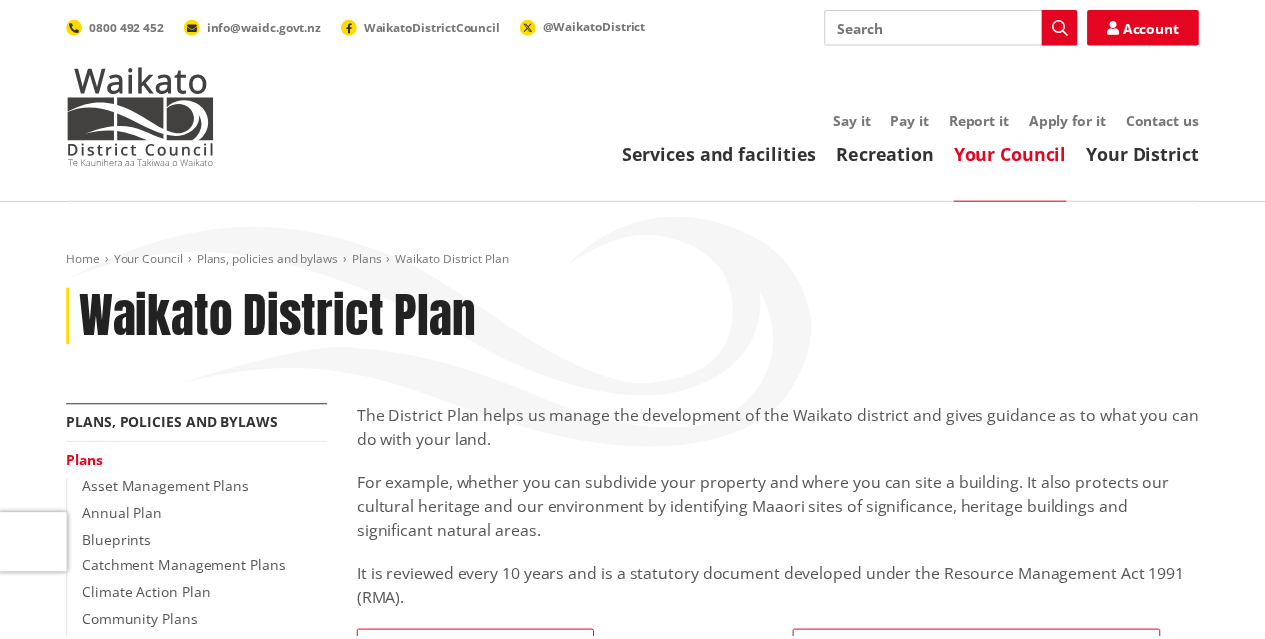 scroll, scrollTop: 0, scrollLeft: 0, axis: both 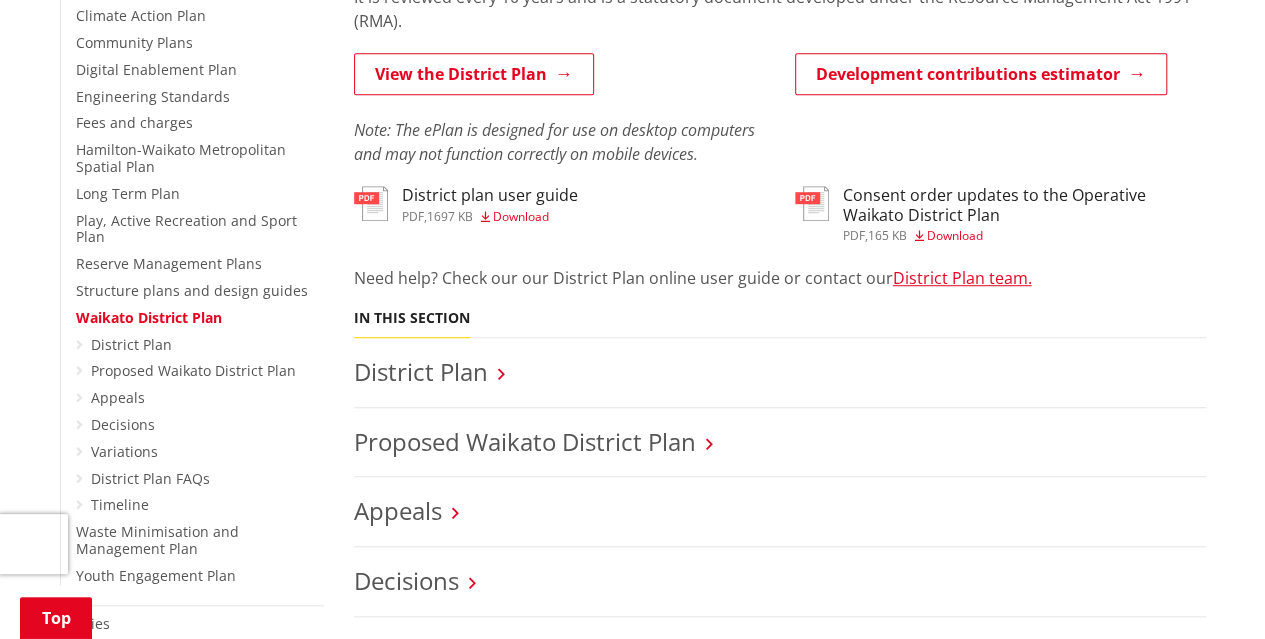 drag, startPoint x: 1272, startPoint y: 129, endPoint x: 1204, endPoint y: 263, distance: 150.26643 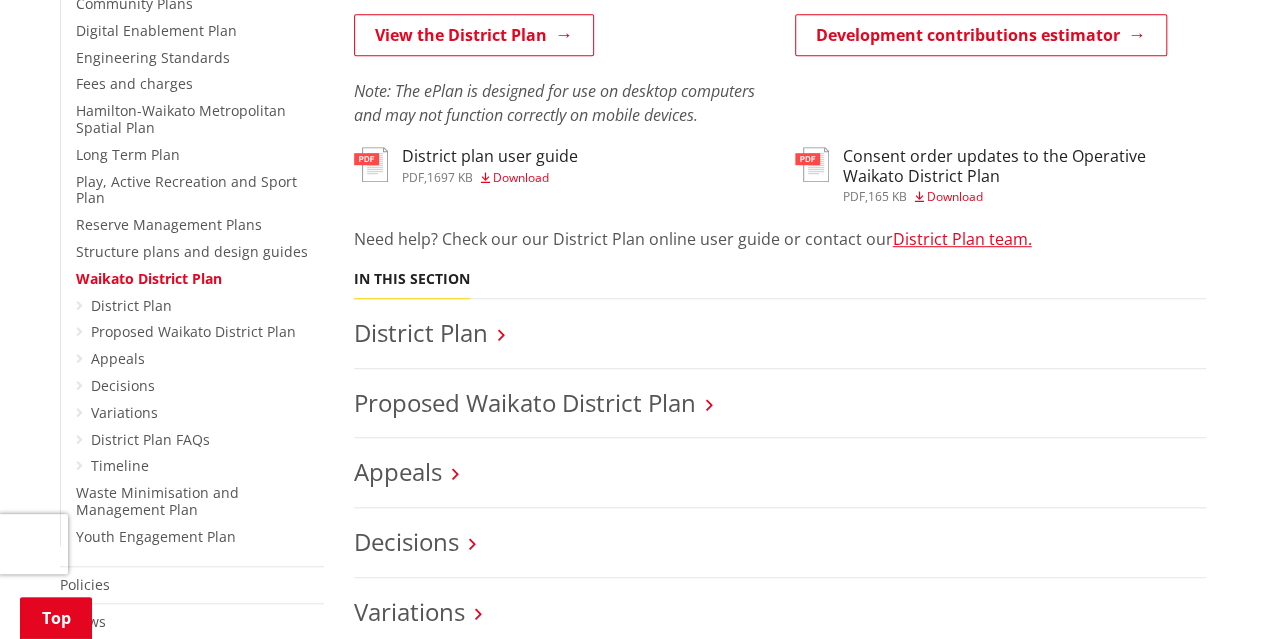 scroll, scrollTop: 606, scrollLeft: 0, axis: vertical 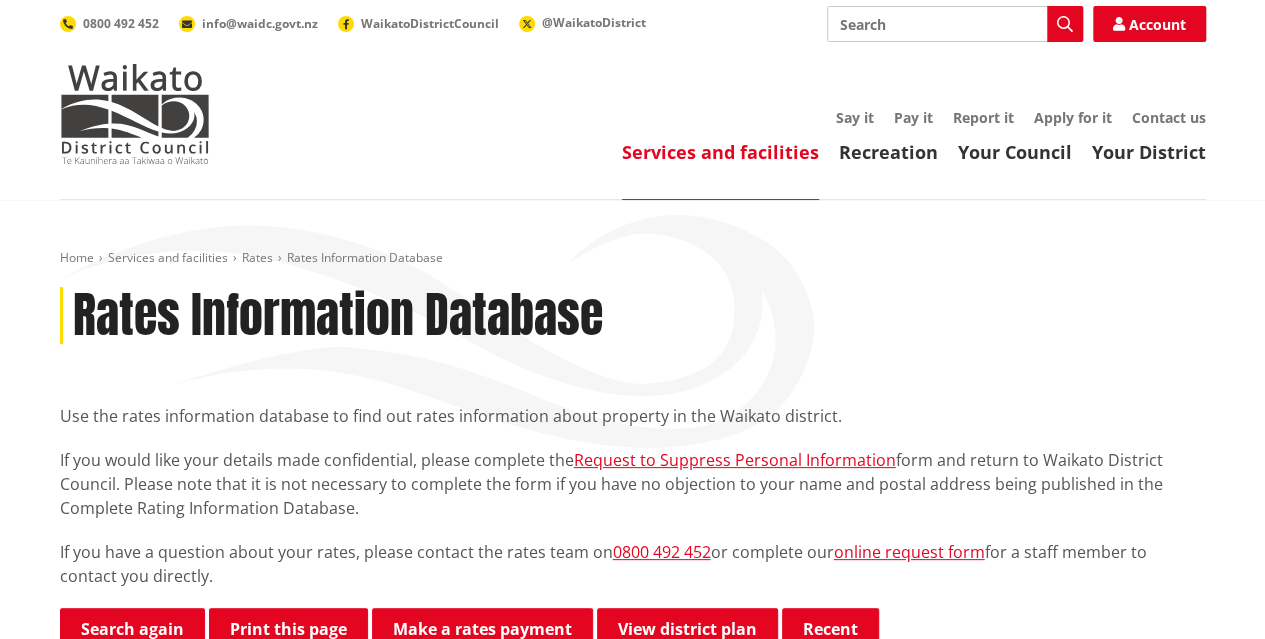 click on "Toggle search         Toggle navigation
Services and facilities
Recreation
Your Council
Your District
Say it
Pay it
Report it
Apply for it
Contact us
Search
Search
Account
0800 492 452
info@waidc.govt.nz
WaikatoDistrictCouncil" at bounding box center (632, 100) 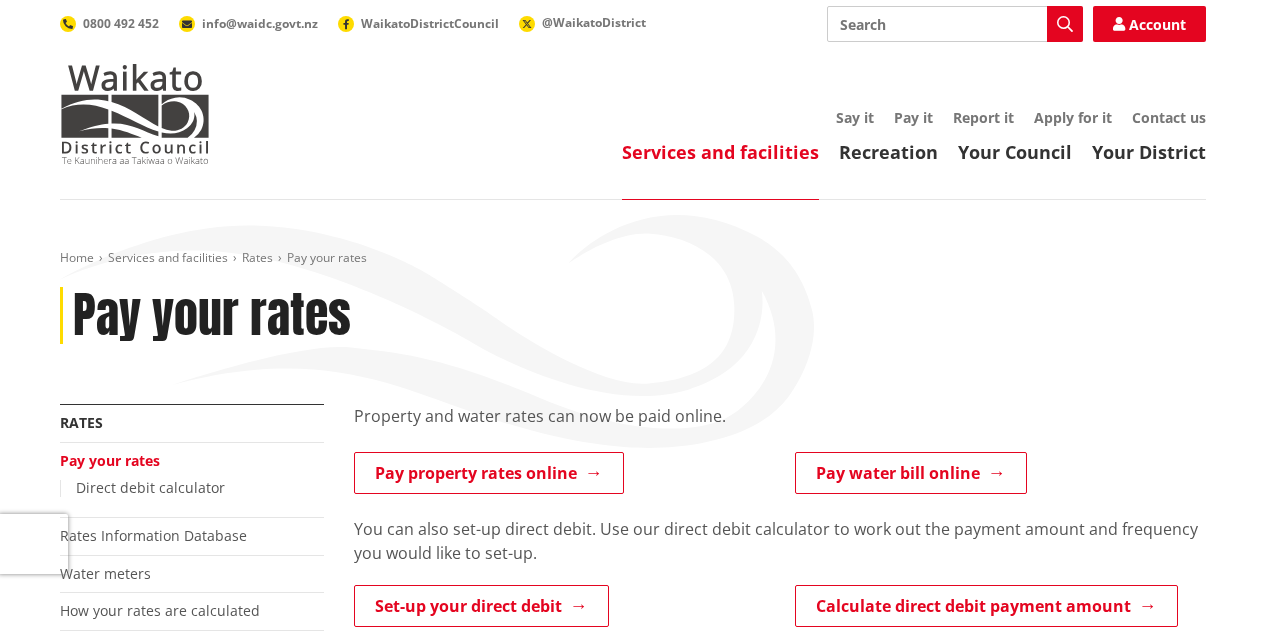 scroll, scrollTop: 0, scrollLeft: 0, axis: both 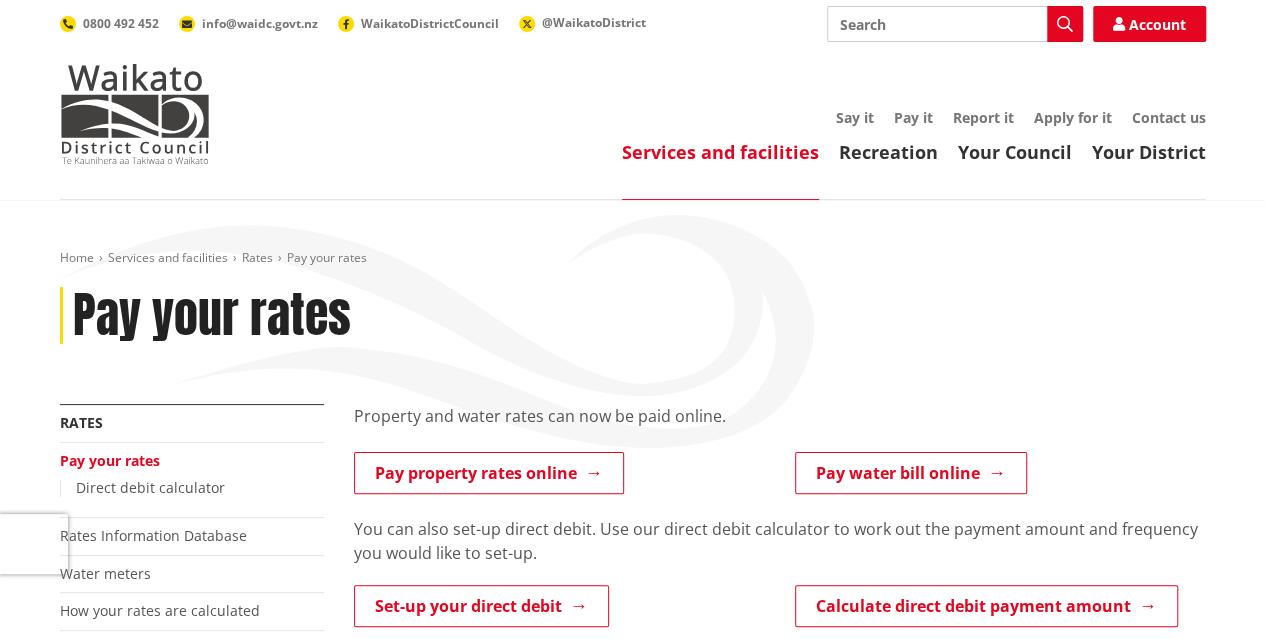 drag, startPoint x: 1270, startPoint y: 128, endPoint x: 1218, endPoint y: 51, distance: 92.91394 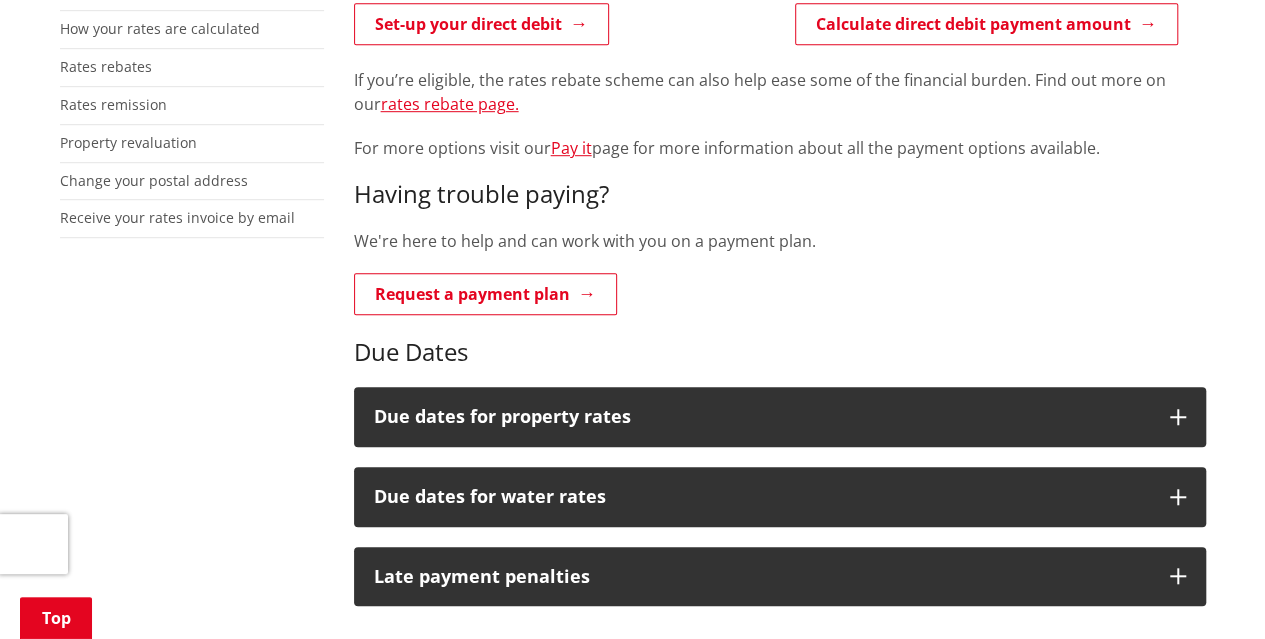 scroll, scrollTop: 589, scrollLeft: 0, axis: vertical 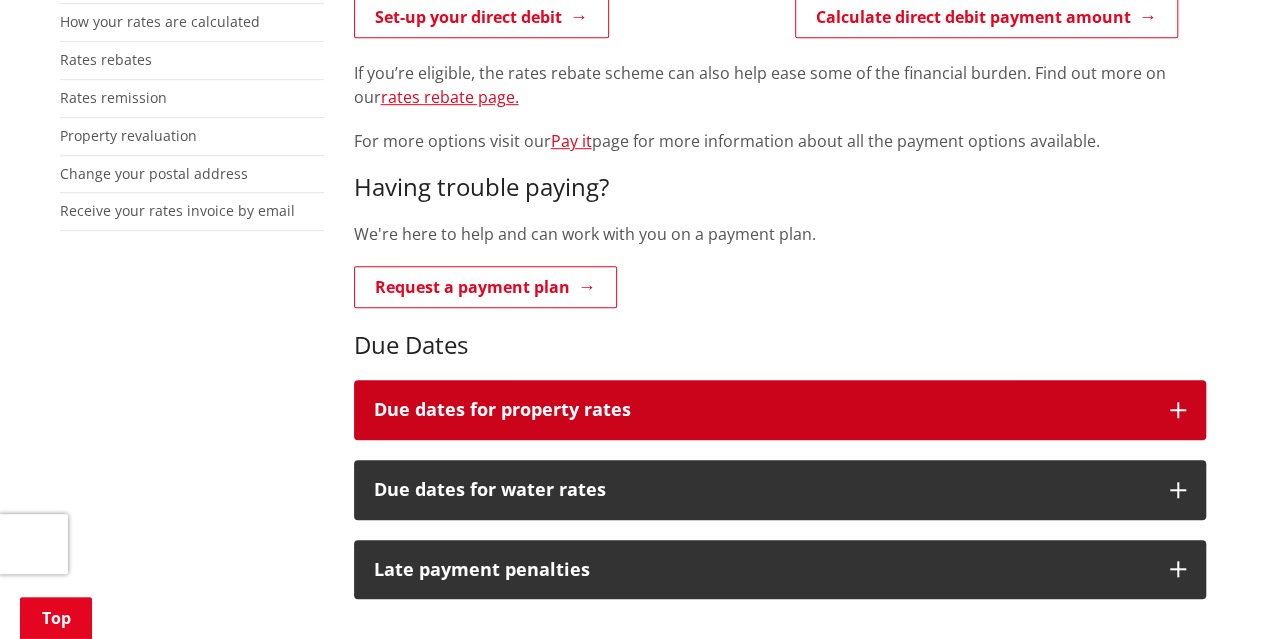 click on "Due dates for property rates" at bounding box center (780, 410) 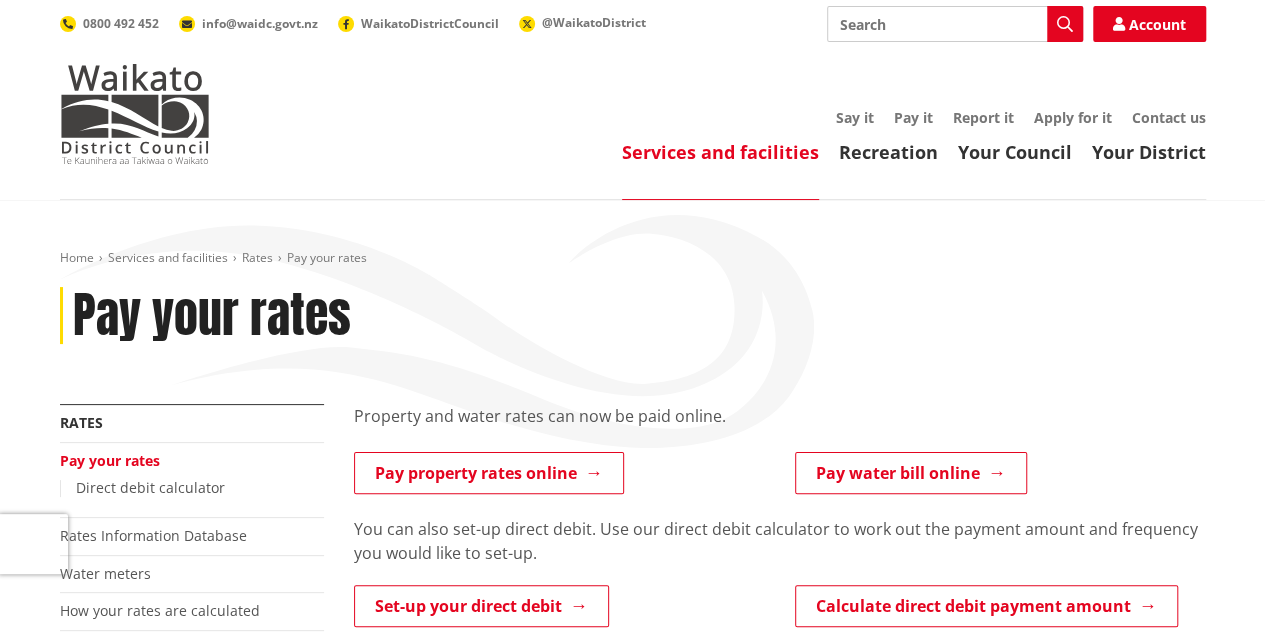 scroll, scrollTop: 0, scrollLeft: 0, axis: both 